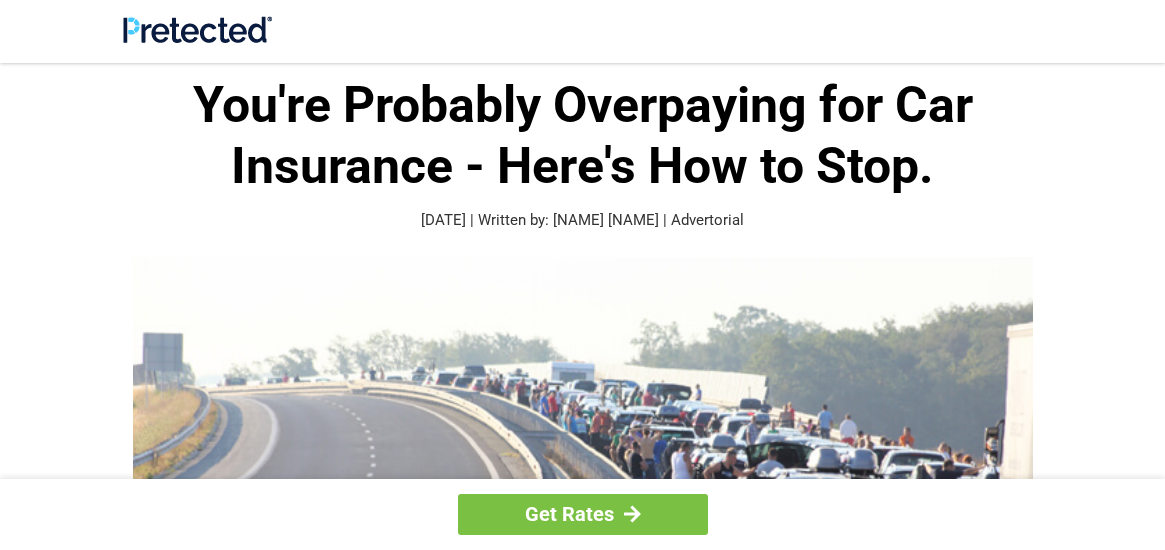 scroll, scrollTop: 0, scrollLeft: 0, axis: both 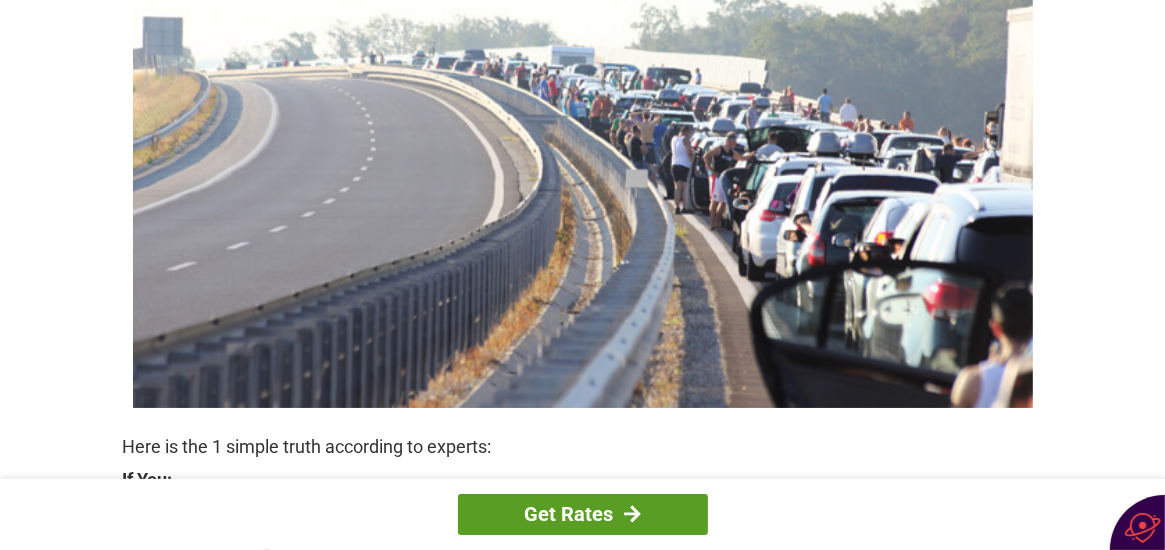 click on "Get Rates" at bounding box center (583, 514) 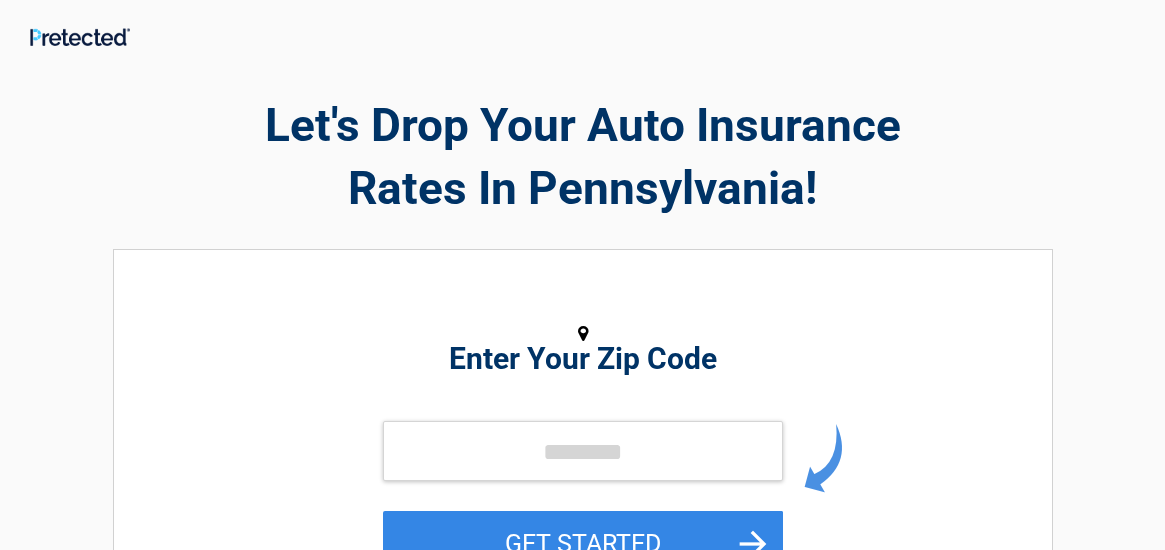 scroll, scrollTop: 0, scrollLeft: 0, axis: both 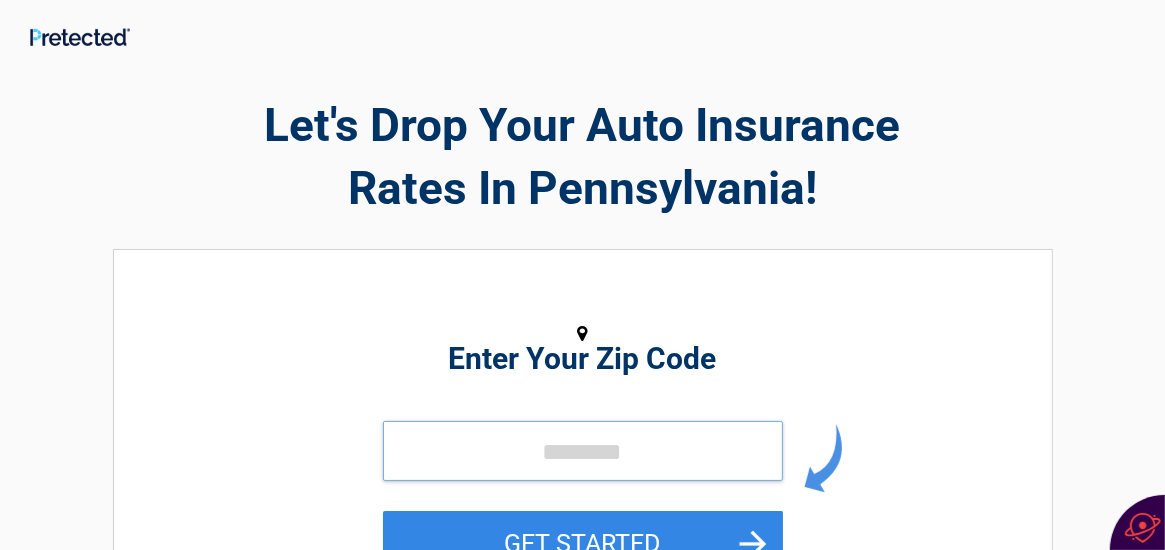 click at bounding box center [583, 451] 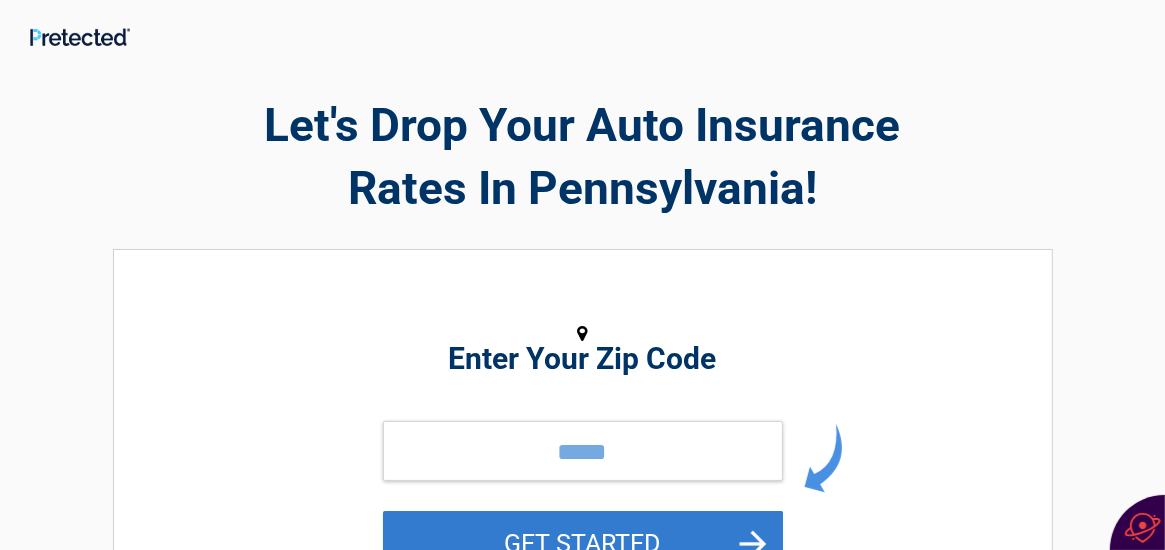 click on "GET STARTED" at bounding box center (583, 543) 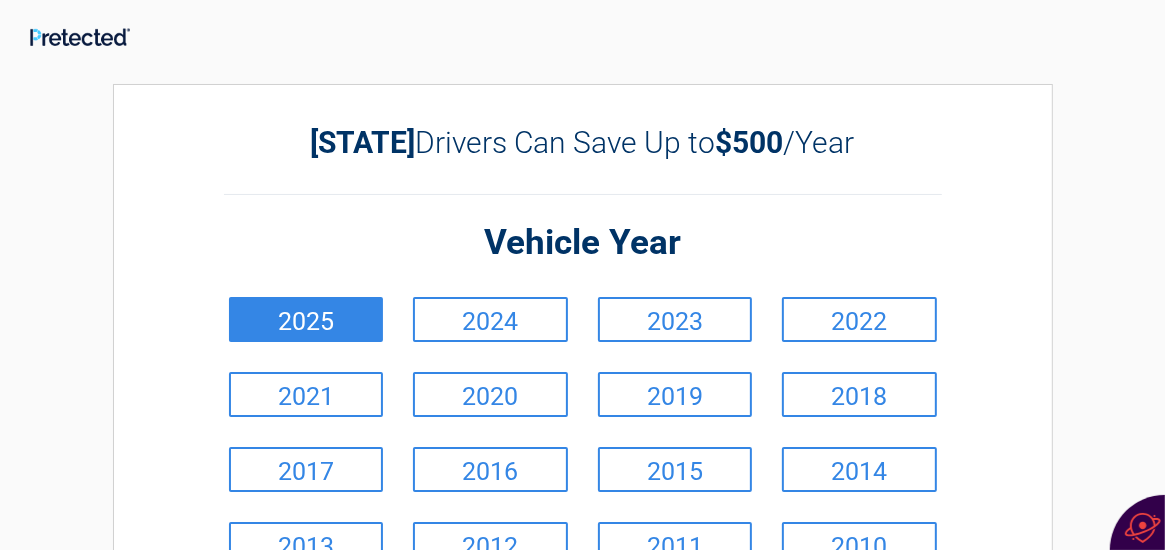 click on "2025" at bounding box center [306, 319] 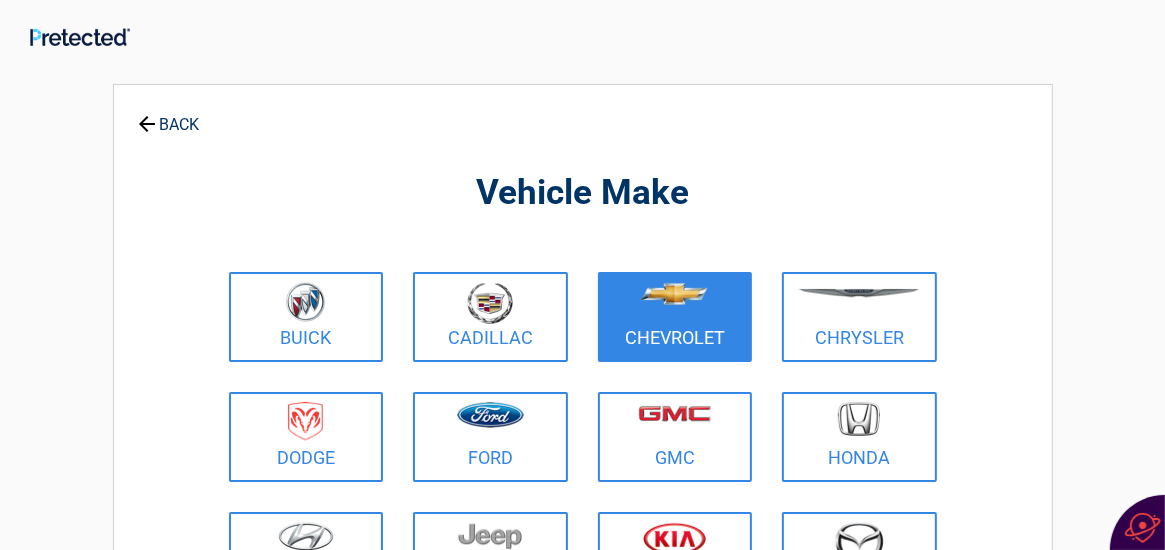 click at bounding box center (675, 304) 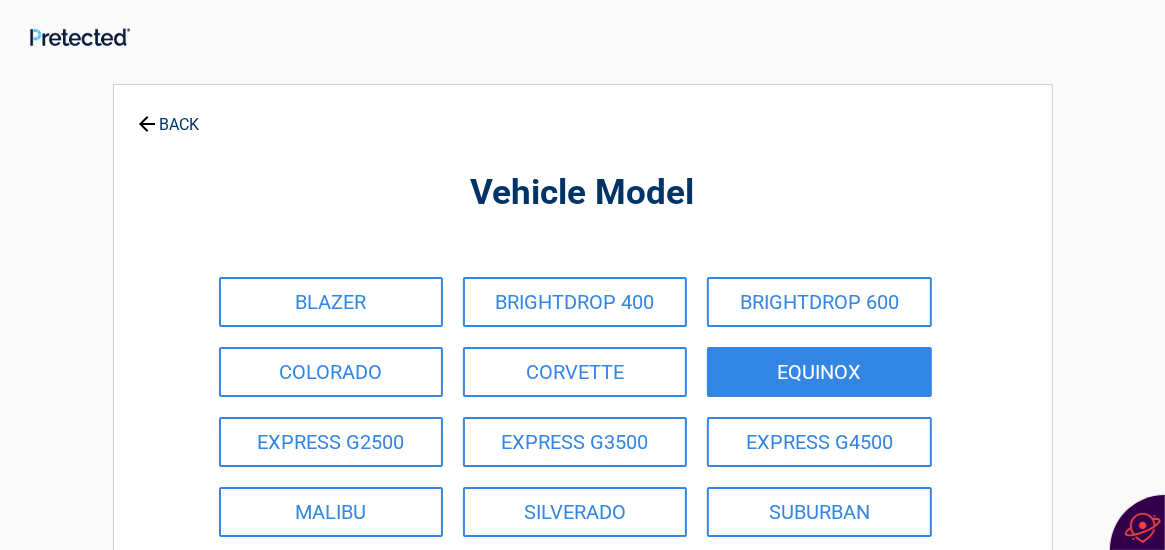 click on "EQUINOX" at bounding box center (819, 372) 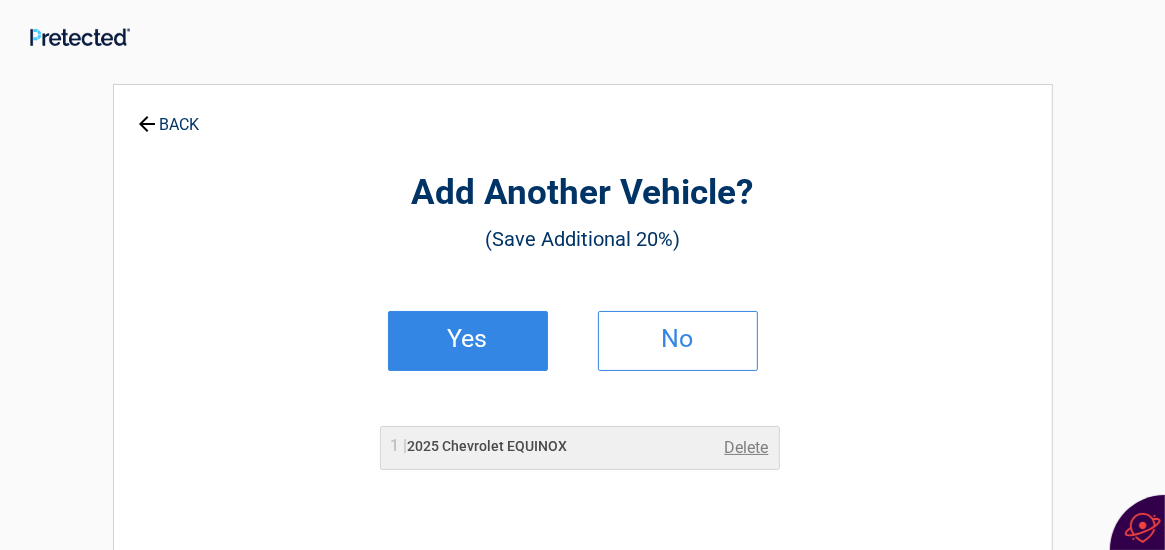 click on "Yes" at bounding box center [468, 339] 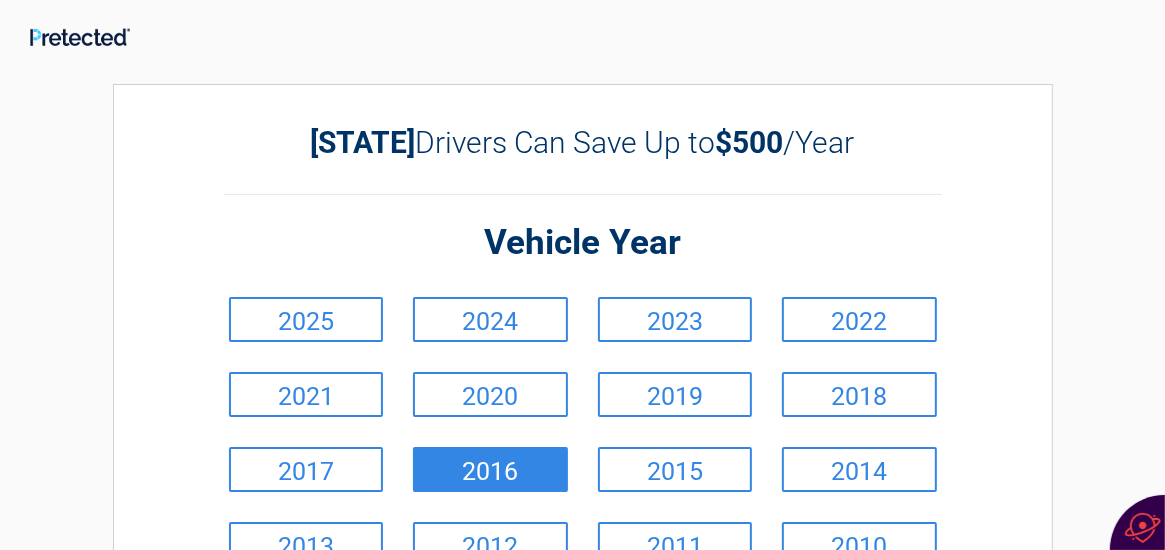 drag, startPoint x: 463, startPoint y: 468, endPoint x: 450, endPoint y: 464, distance: 13.601471 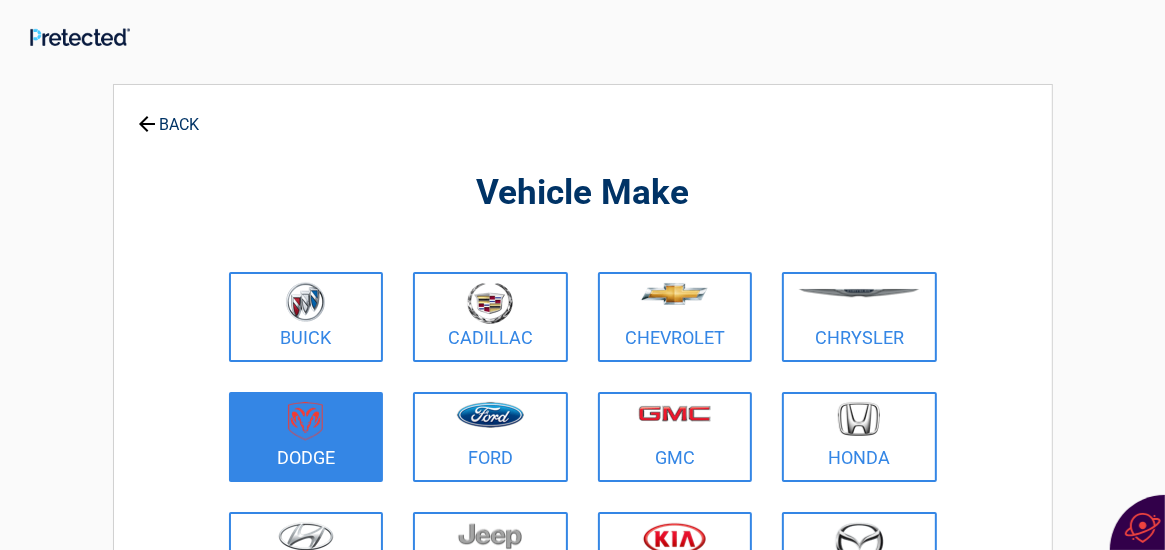 click on "Dodge" at bounding box center [306, 437] 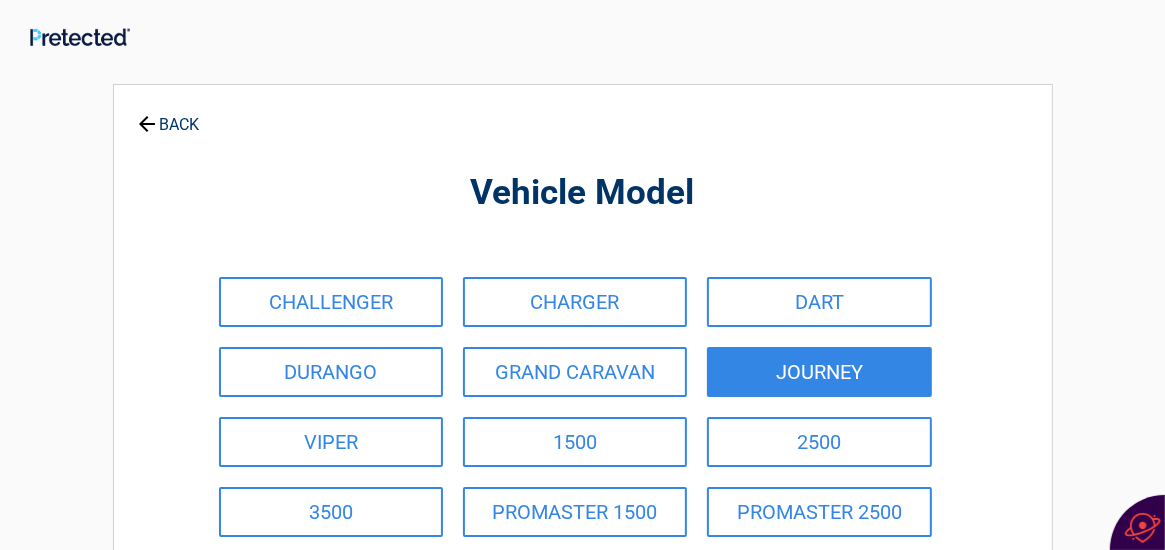 click on "JOURNEY" at bounding box center [819, 372] 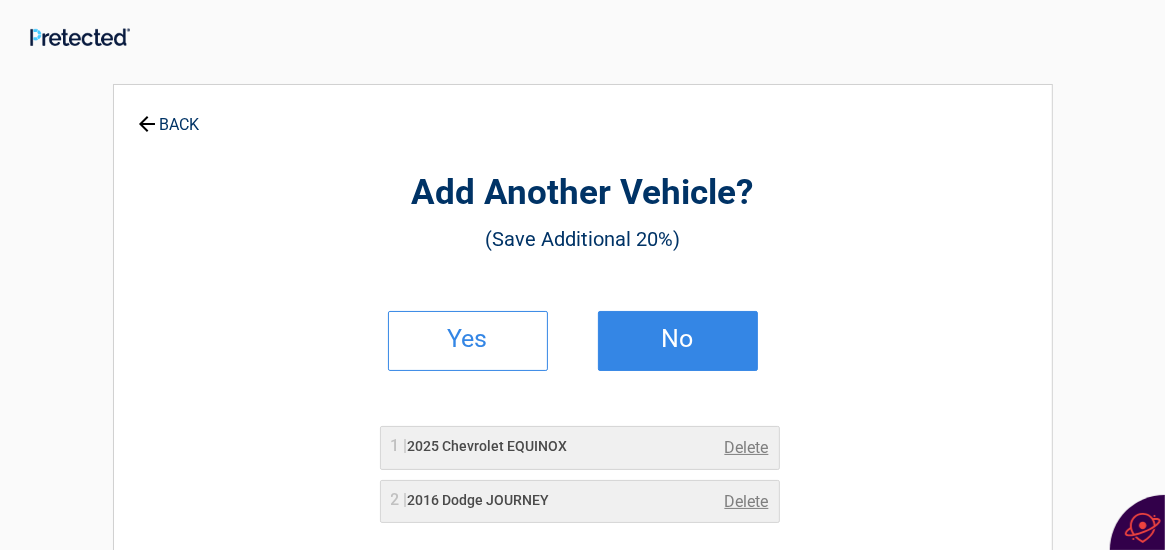click on "No" at bounding box center [678, 339] 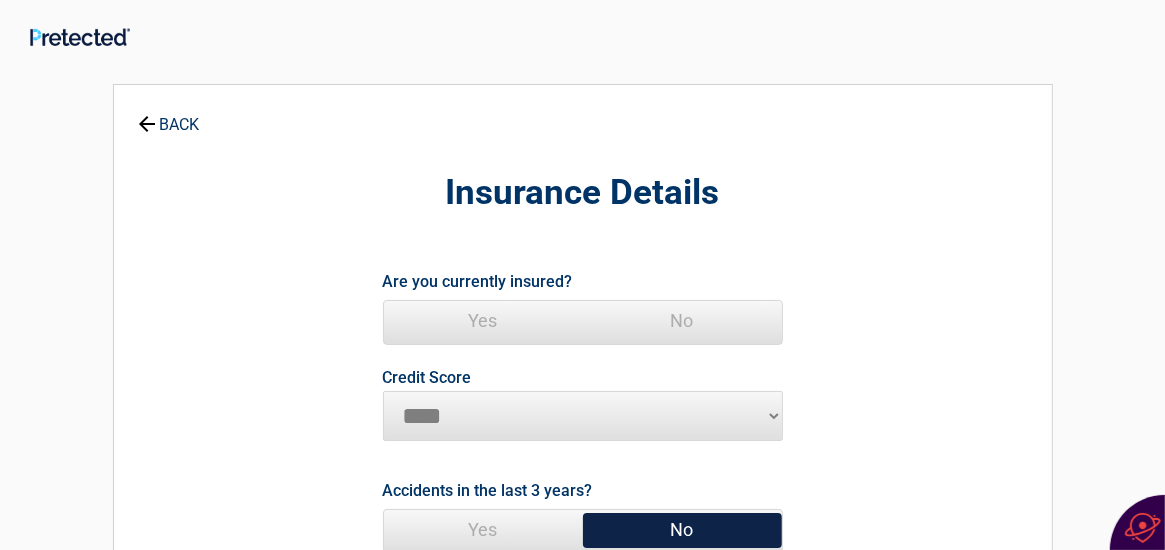 click on "No" at bounding box center (682, 530) 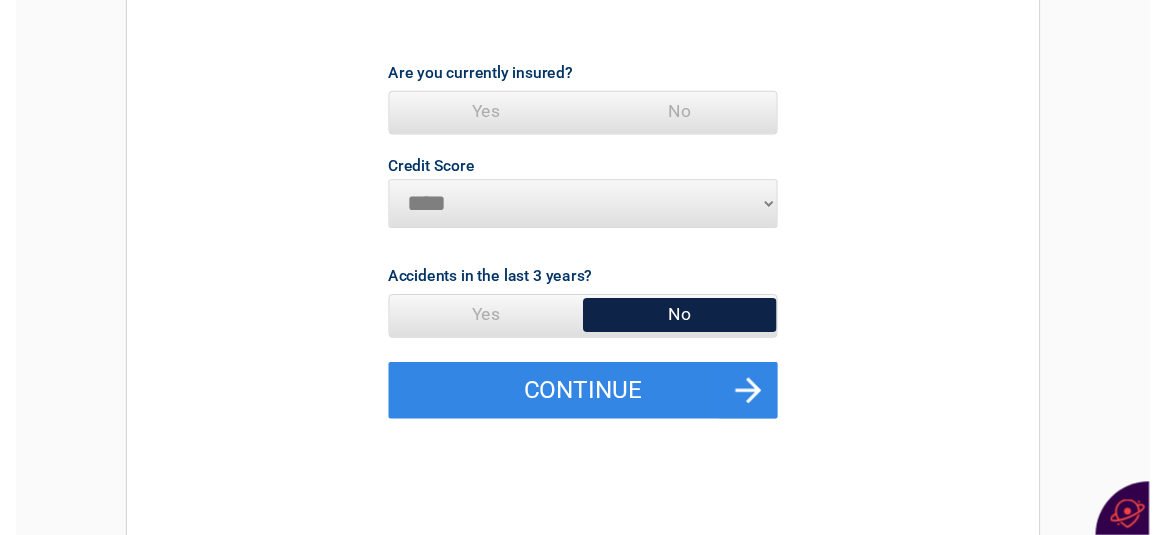 scroll, scrollTop: 225, scrollLeft: 0, axis: vertical 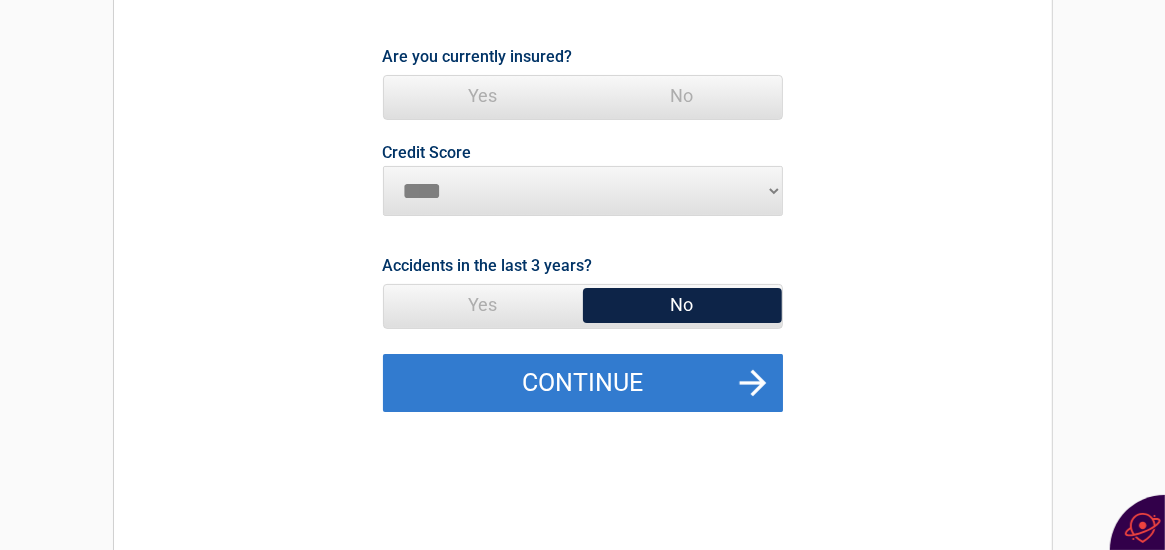 click on "Continue" at bounding box center (583, 383) 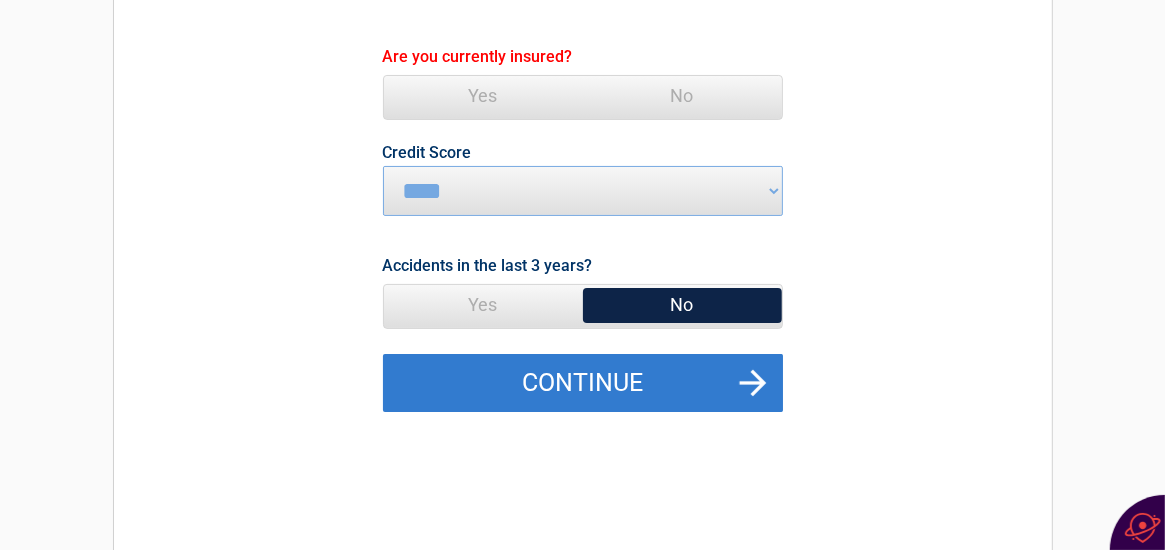 click on "Continue" at bounding box center (583, 383) 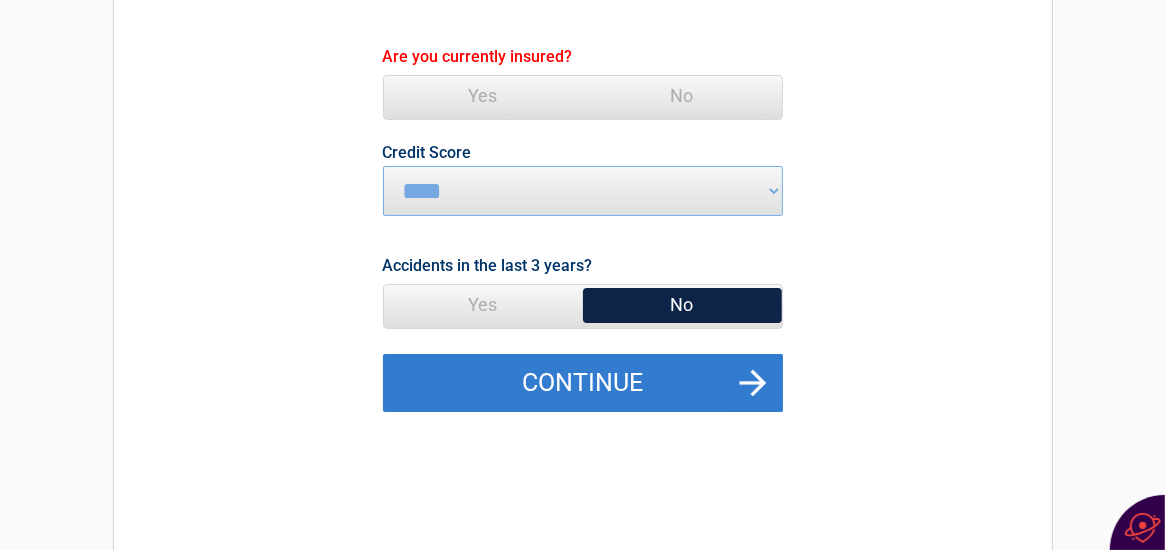 click on "Continue" at bounding box center [583, 383] 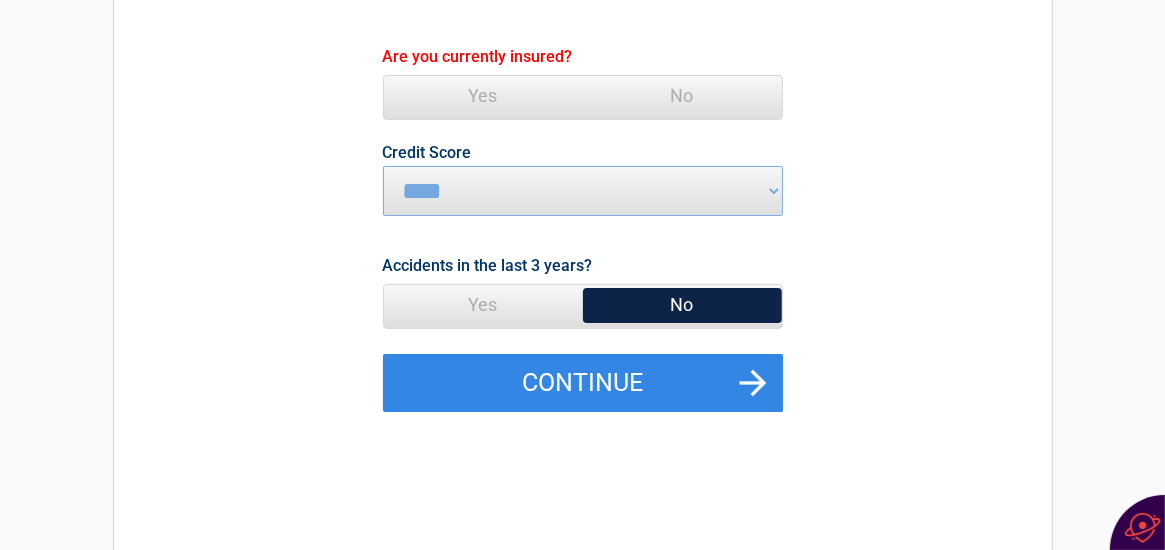 click on "No" at bounding box center [682, 305] 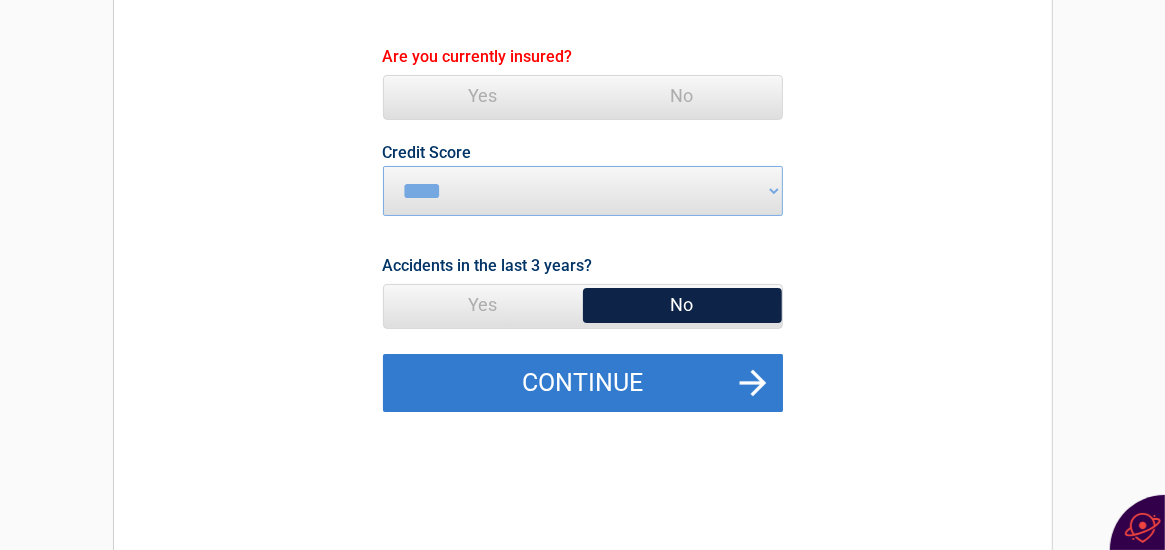 click on "Continue" at bounding box center (583, 383) 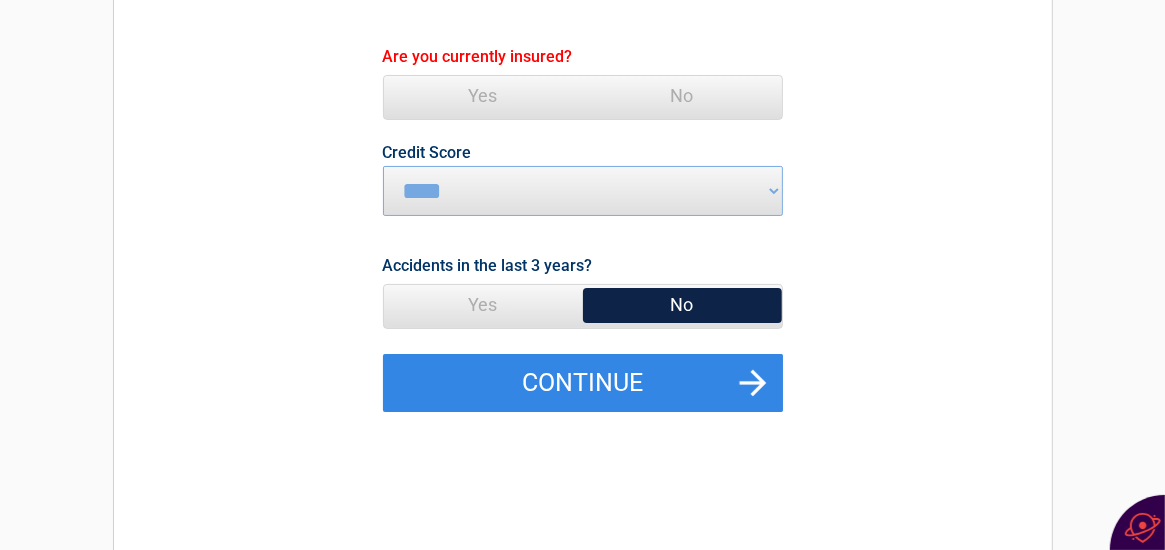 click on "Yes" at bounding box center (483, 96) 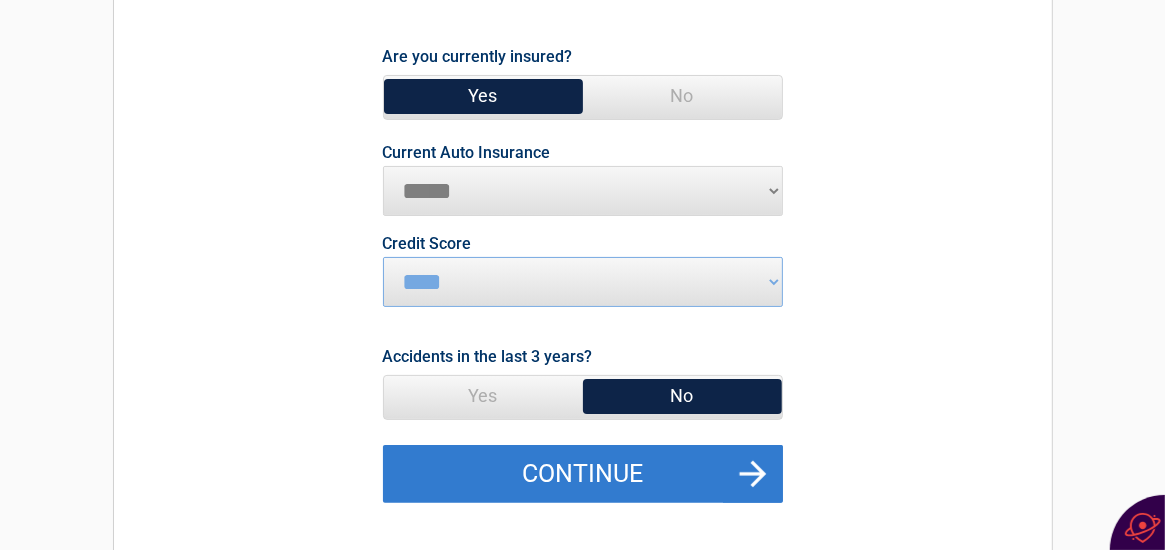 click on "Continue" at bounding box center (583, 474) 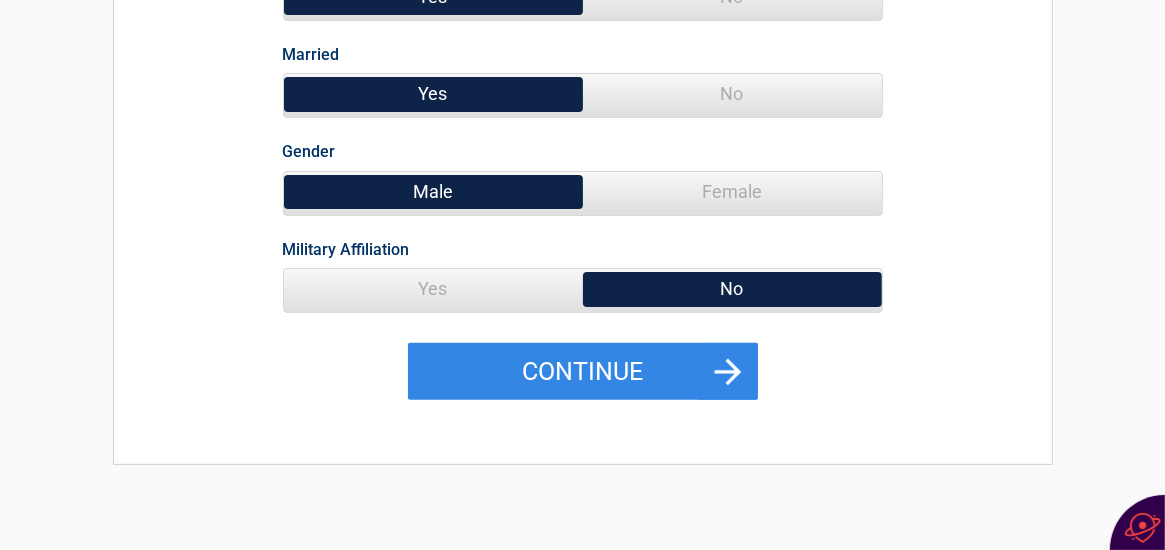 scroll, scrollTop: 346, scrollLeft: 0, axis: vertical 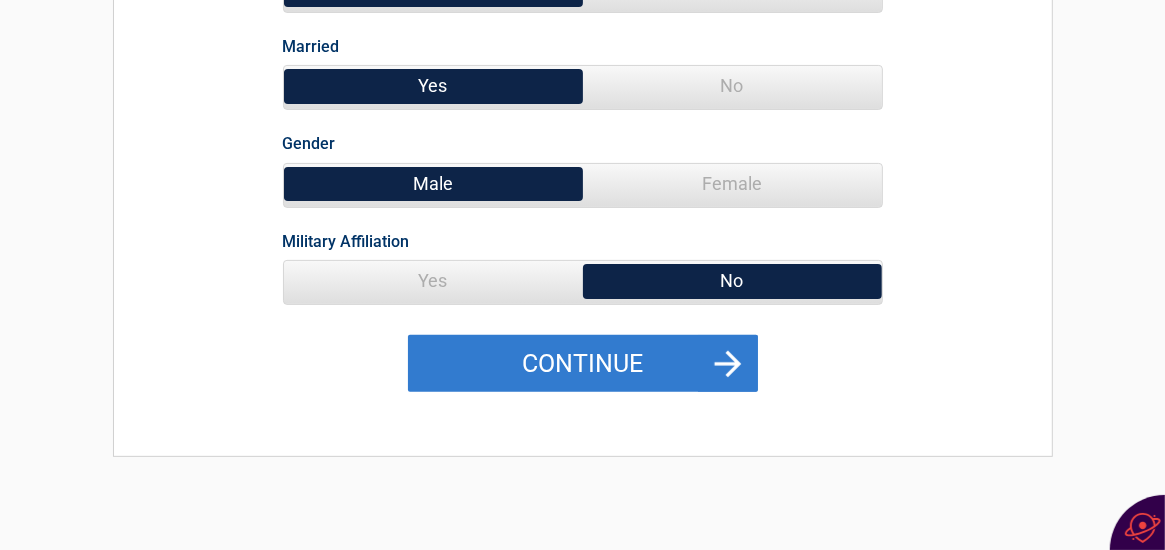 click on "Continue" at bounding box center [583, 364] 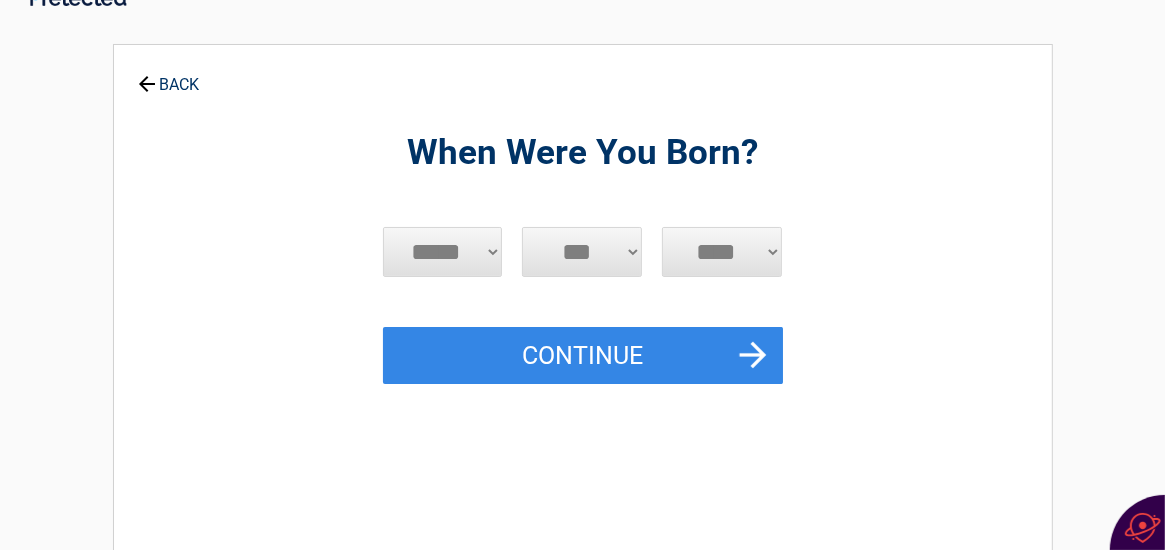 scroll, scrollTop: 0, scrollLeft: 0, axis: both 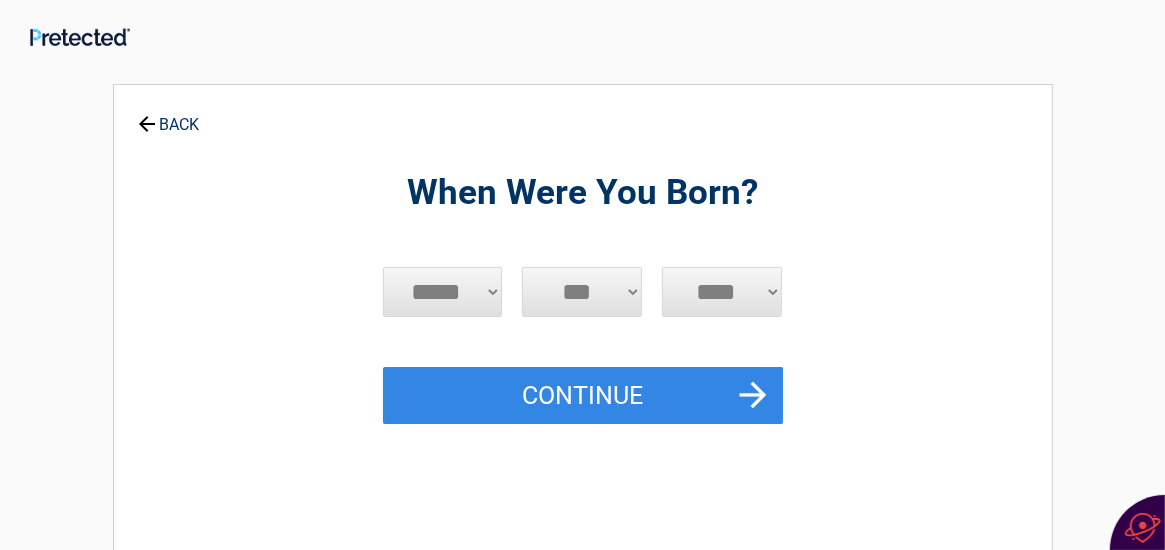 click on "*****
***
***
***
***
***
***
***
***
***
***
***
***" at bounding box center (443, 292) 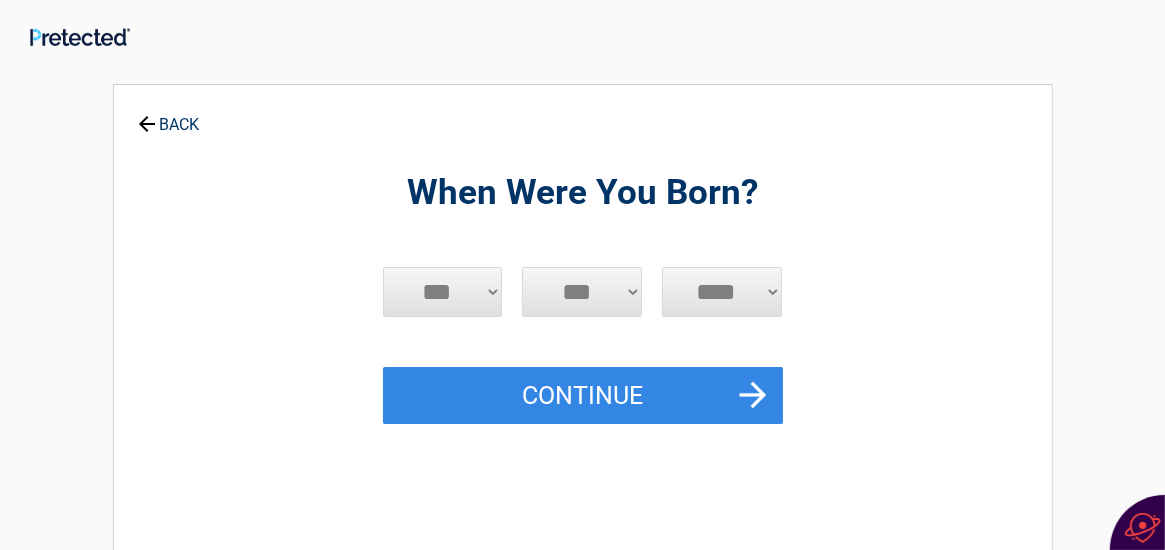 click on "*****
***
***
***
***
***
***
***
***
***
***
***
***" at bounding box center [443, 292] 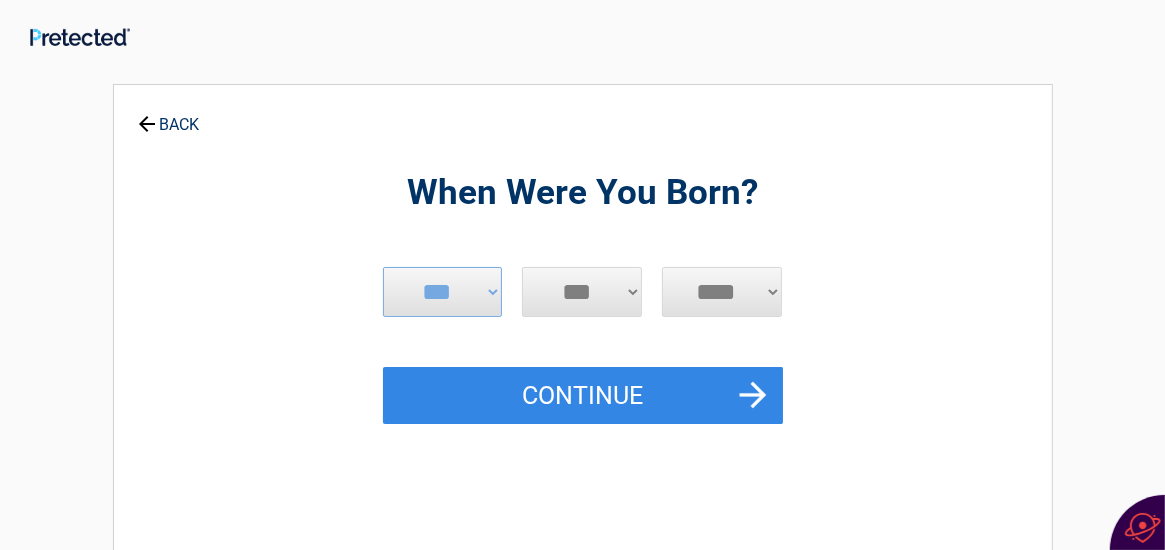 click on "*** * * * * * * * * * ** ** ** ** ** ** ** ** ** ** ** ** ** ** ** ** ** ** ** ** ** **" at bounding box center [582, 292] 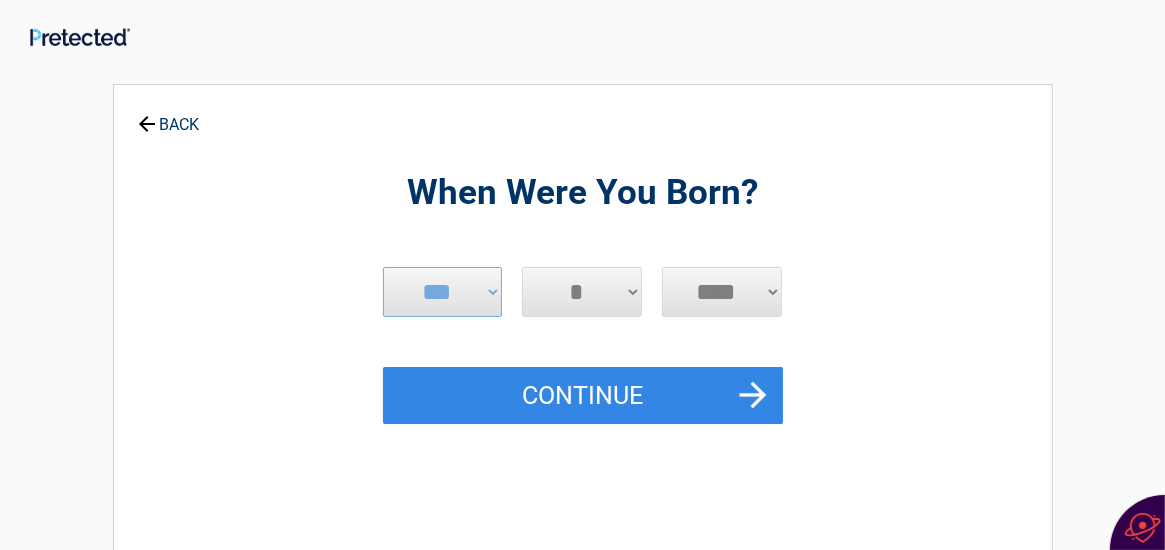 click on "*** * * * * * * * * * ** ** ** ** ** ** ** ** ** ** ** ** ** ** ** ** ** ** ** ** ** **" at bounding box center [582, 292] 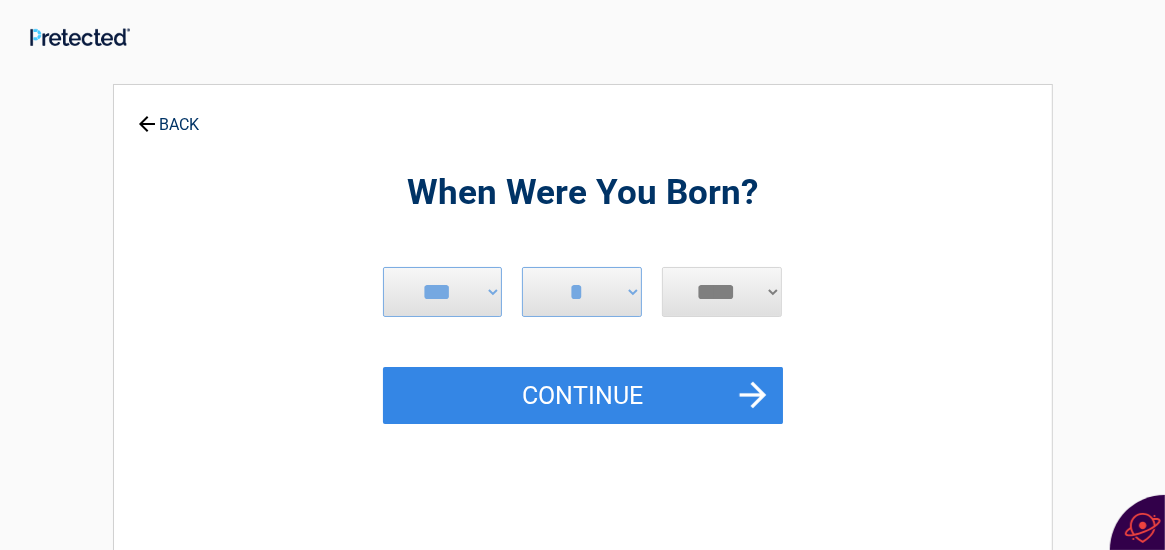 click on "****
****
****
****
****
****
****
****
****
****
****
****
****
****
****
****
****
****
****
****
****
****
****
****
****
****
****
****
****
****
****
****
****
****
****
****
****
****
****
****
****
****
****
****
****
****
****
****
****
****
****
****
****
****
****
****
****
****
****
****
****
****
****
****" at bounding box center (722, 292) 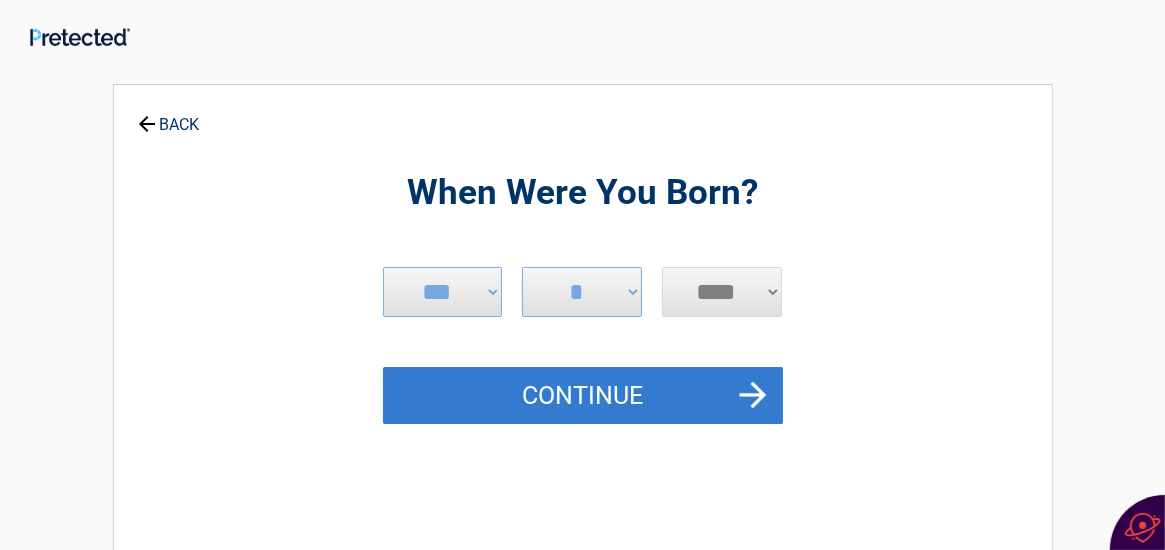 click on "Continue" at bounding box center (583, 396) 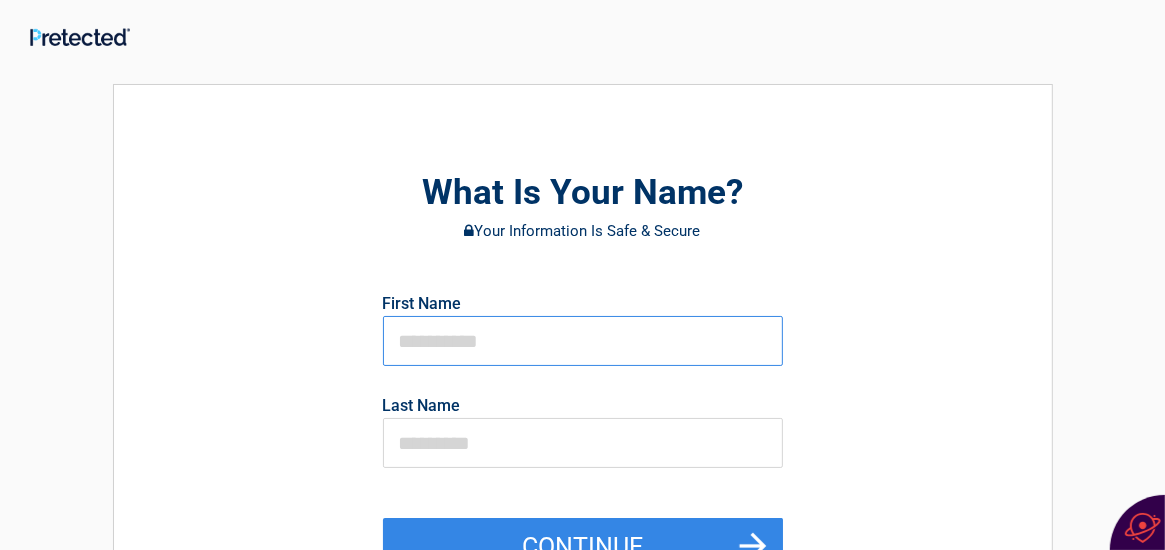 click at bounding box center (583, 341) 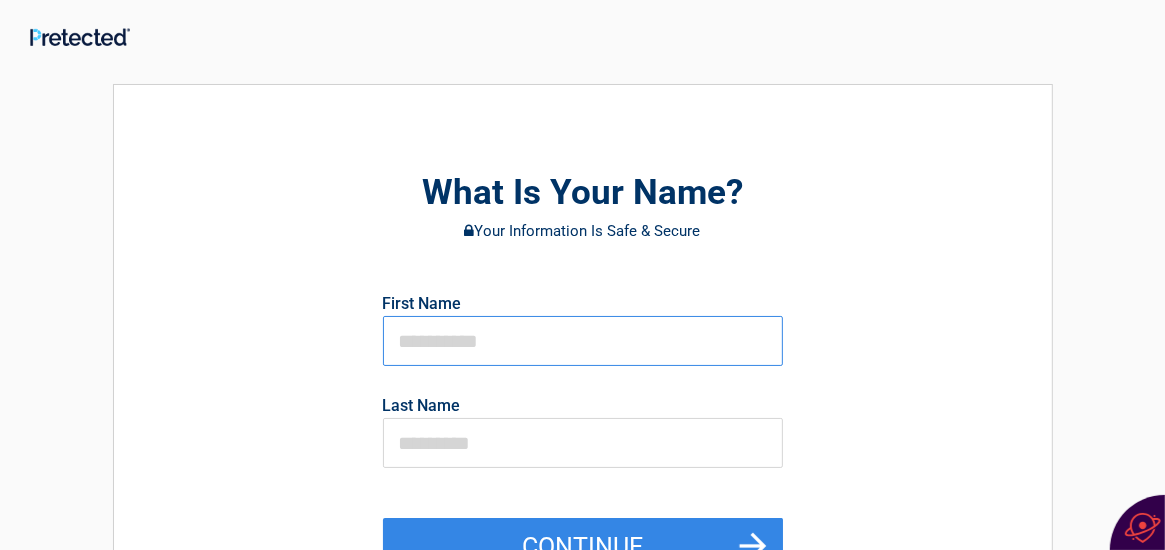 type on "********" 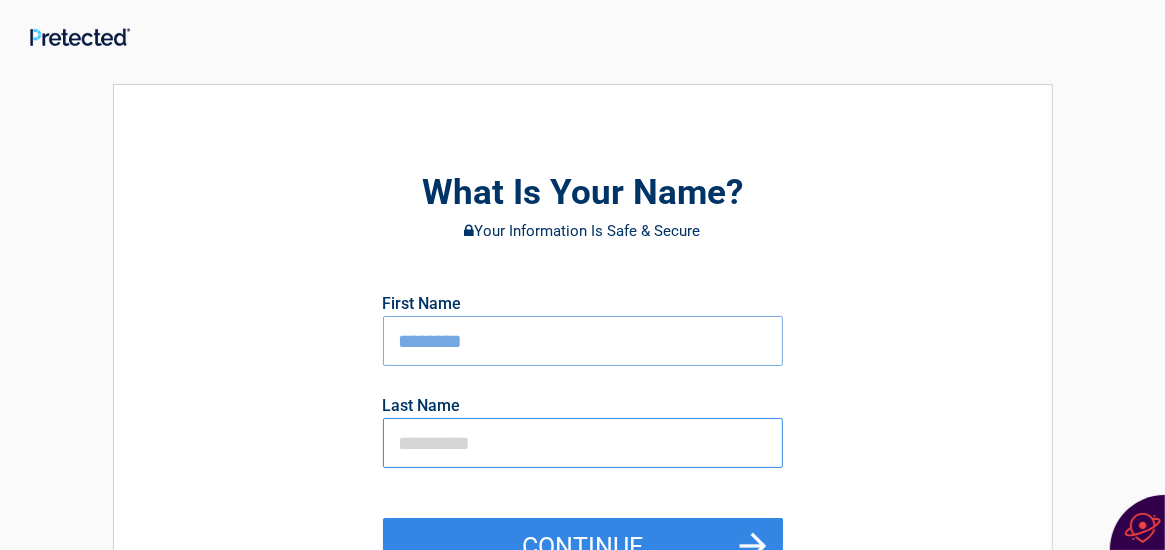 click at bounding box center (583, 443) 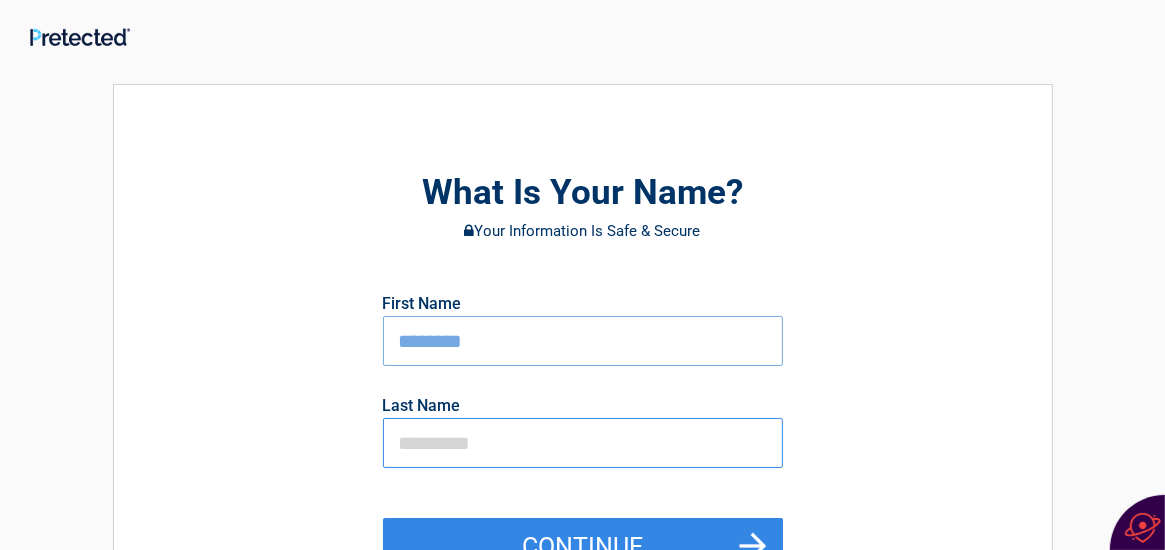 type on "********" 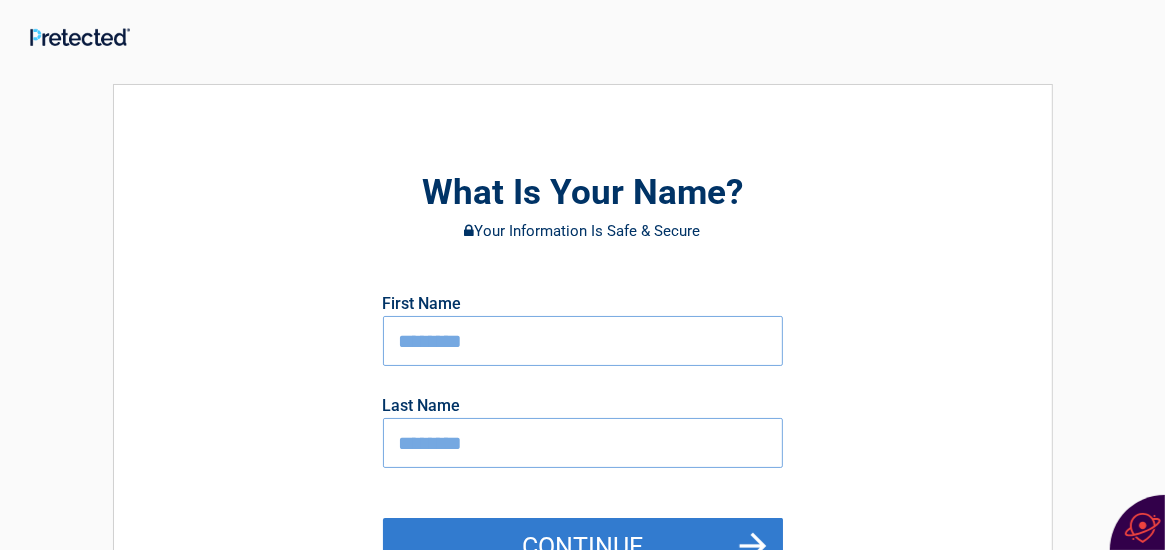 click on "Continue" at bounding box center (583, 547) 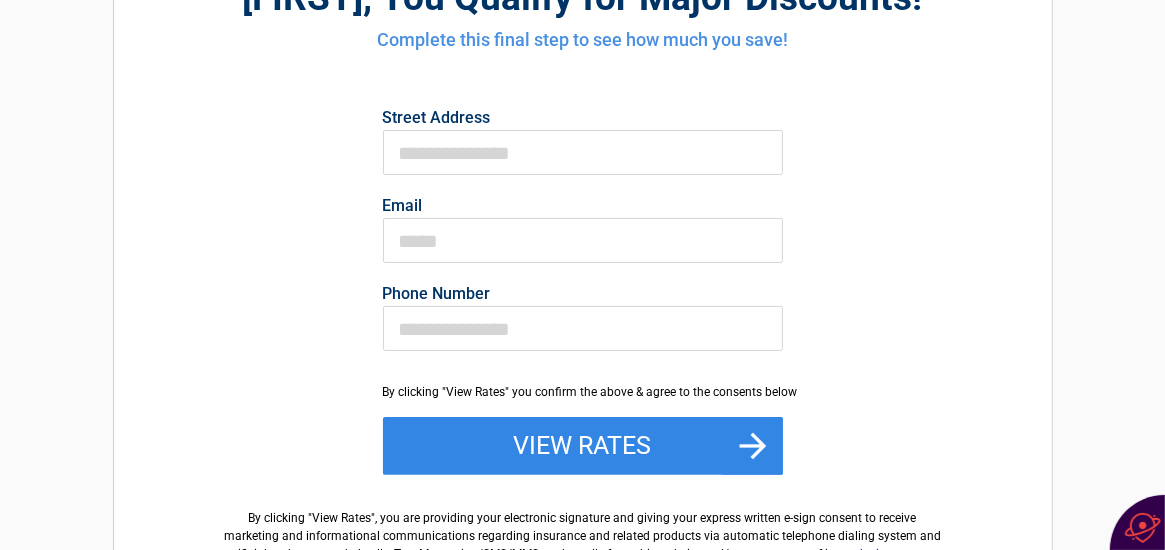scroll, scrollTop: 212, scrollLeft: 0, axis: vertical 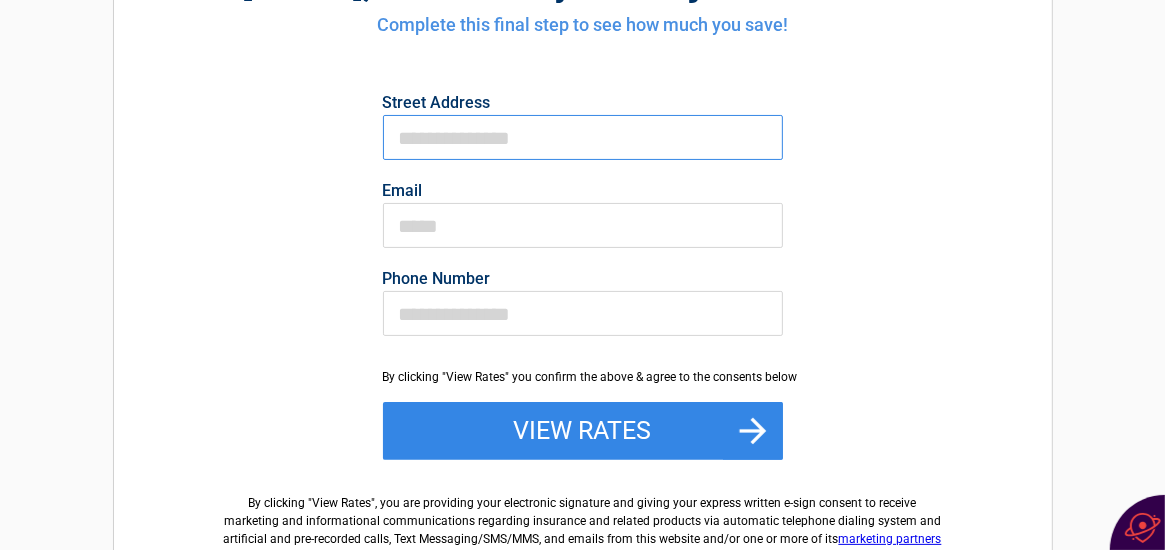 click on "First Name" at bounding box center (583, 137) 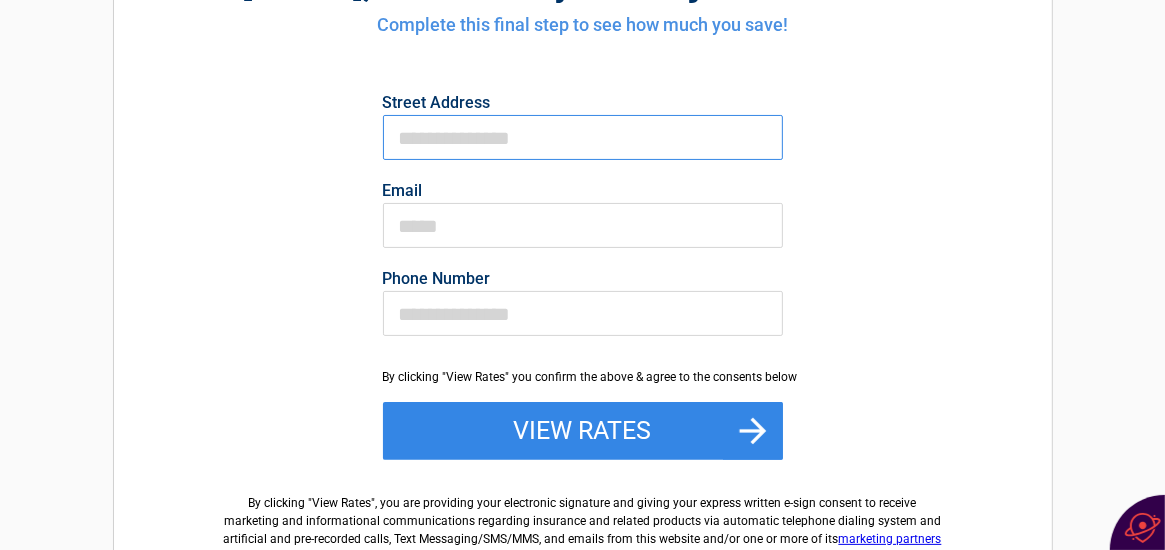 type on "**********" 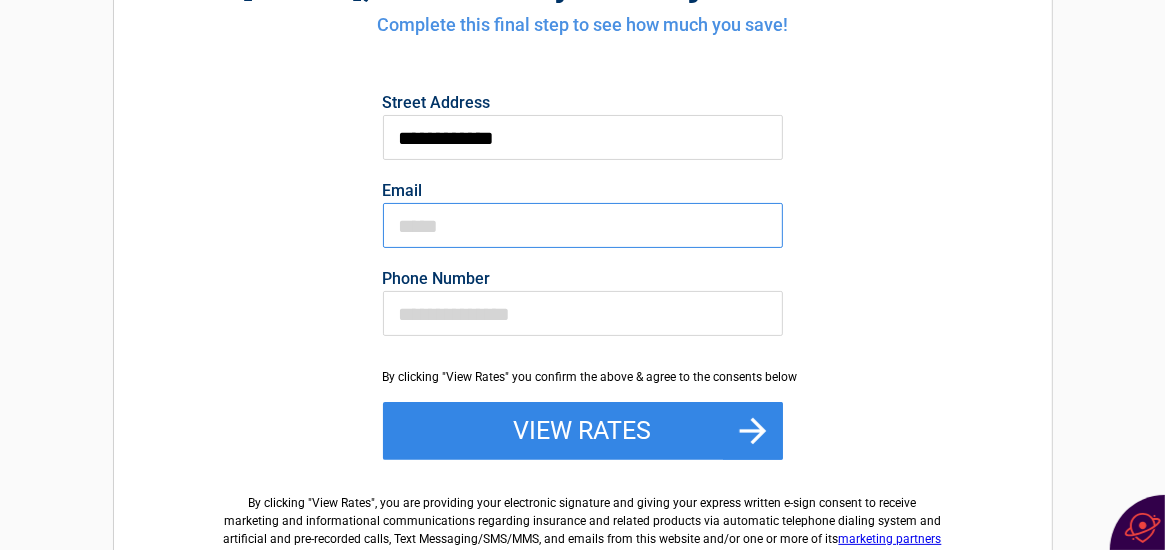 type on "**********" 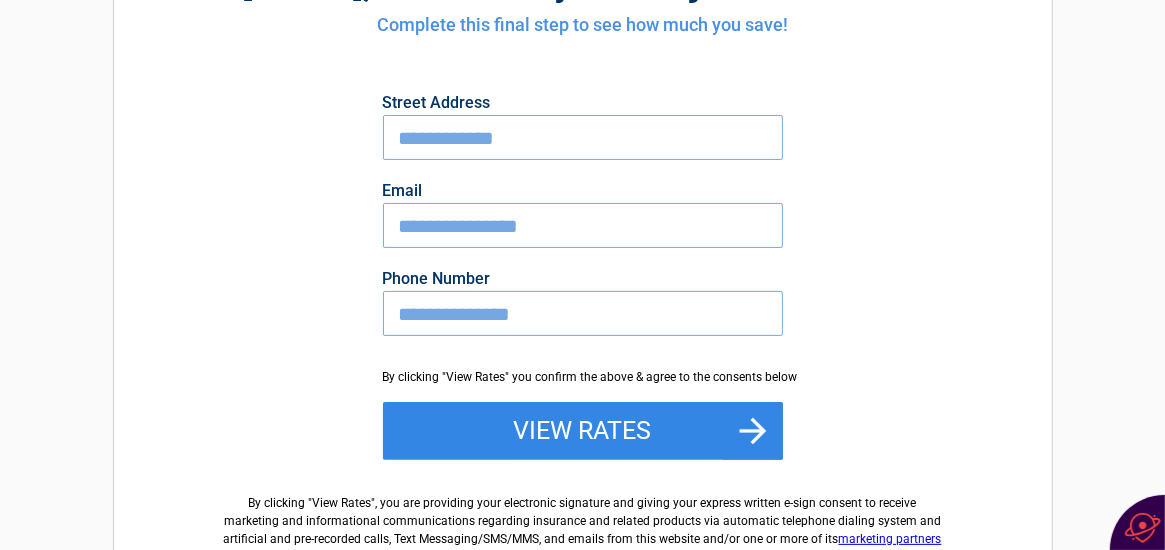 click on "**********" at bounding box center (583, 313) 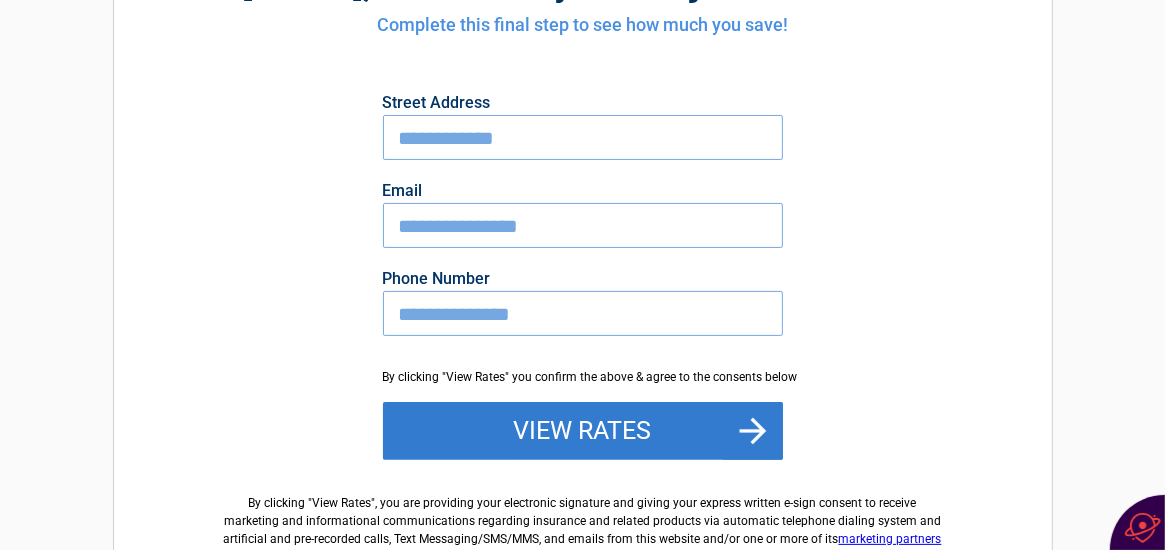 type on "**********" 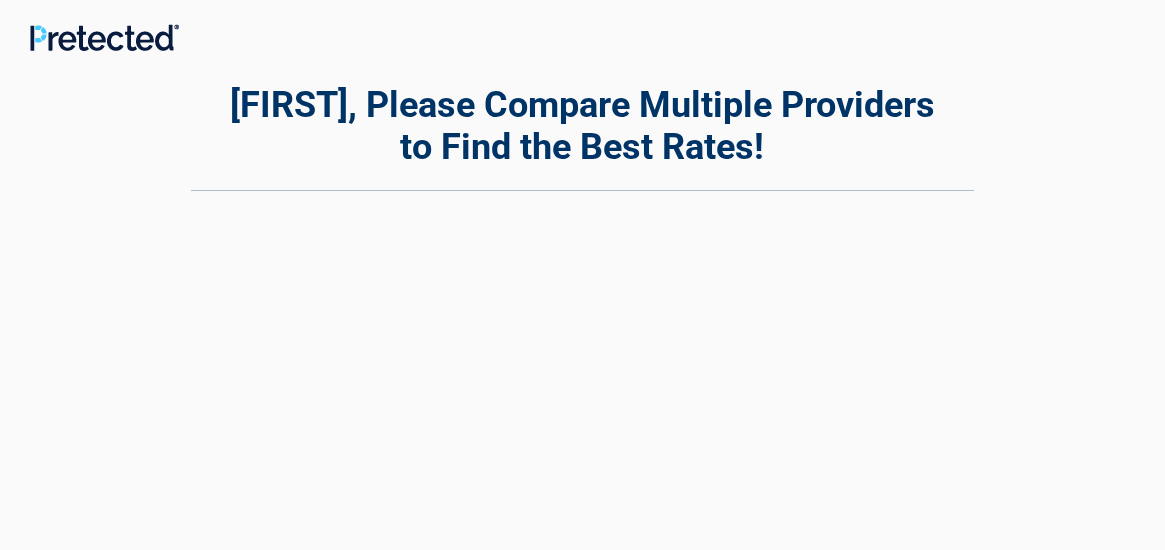 scroll, scrollTop: 0, scrollLeft: 0, axis: both 